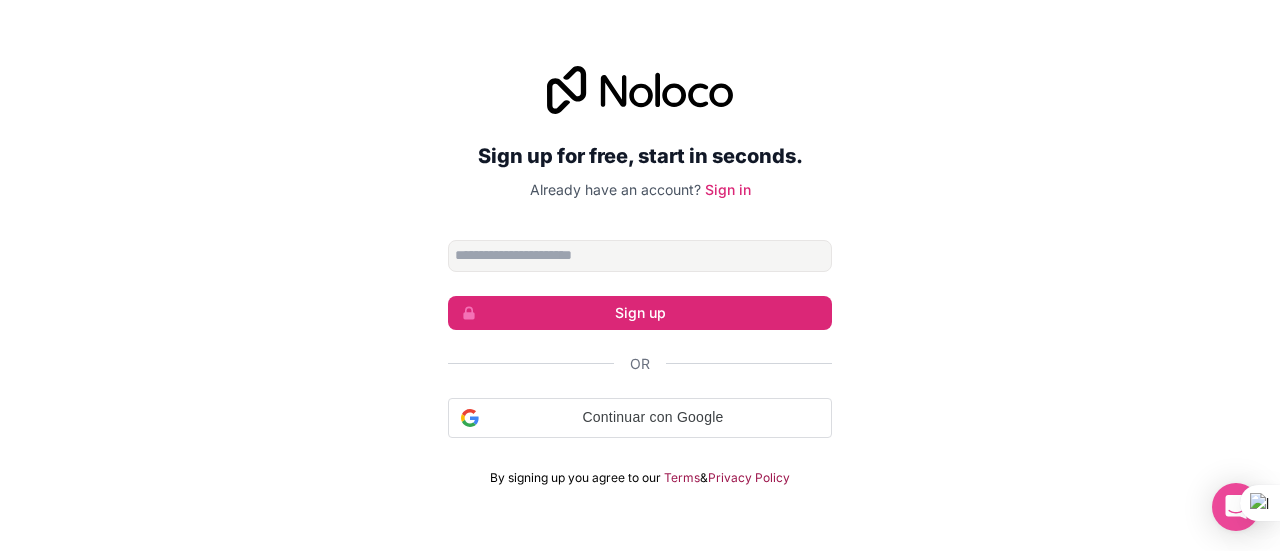 scroll, scrollTop: 0, scrollLeft: 0, axis: both 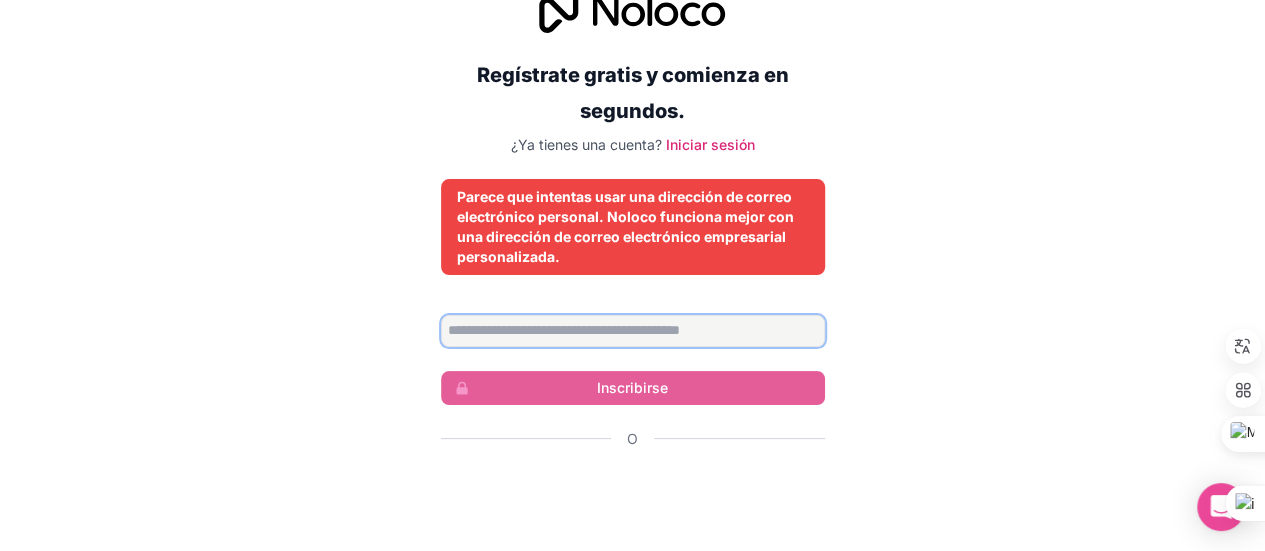 click at bounding box center (633, 331) 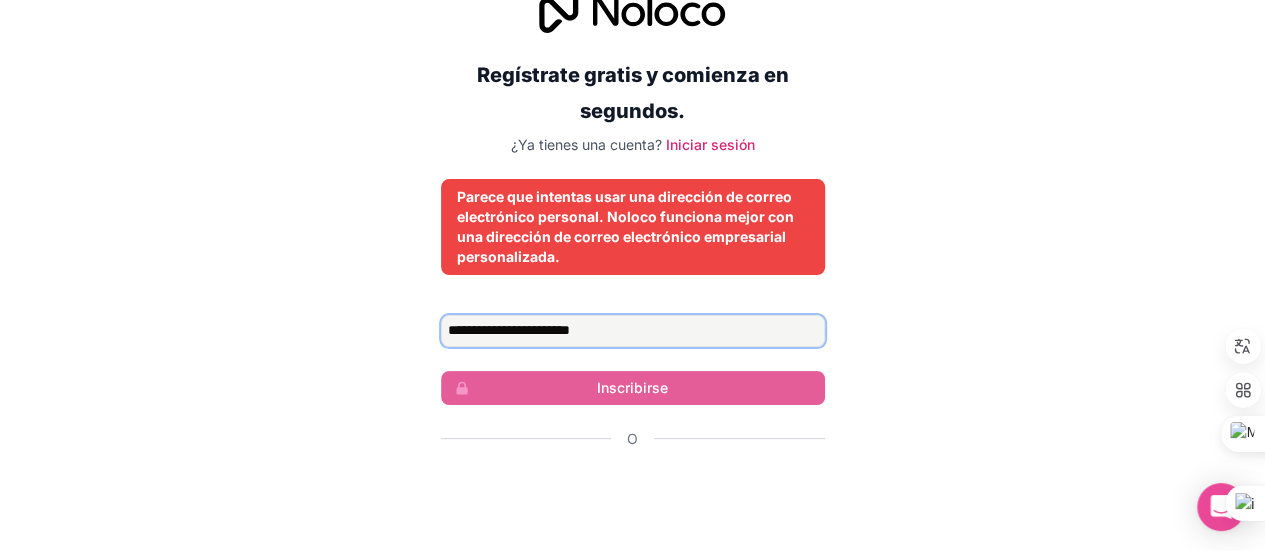 click on "**********" at bounding box center [633, 331] 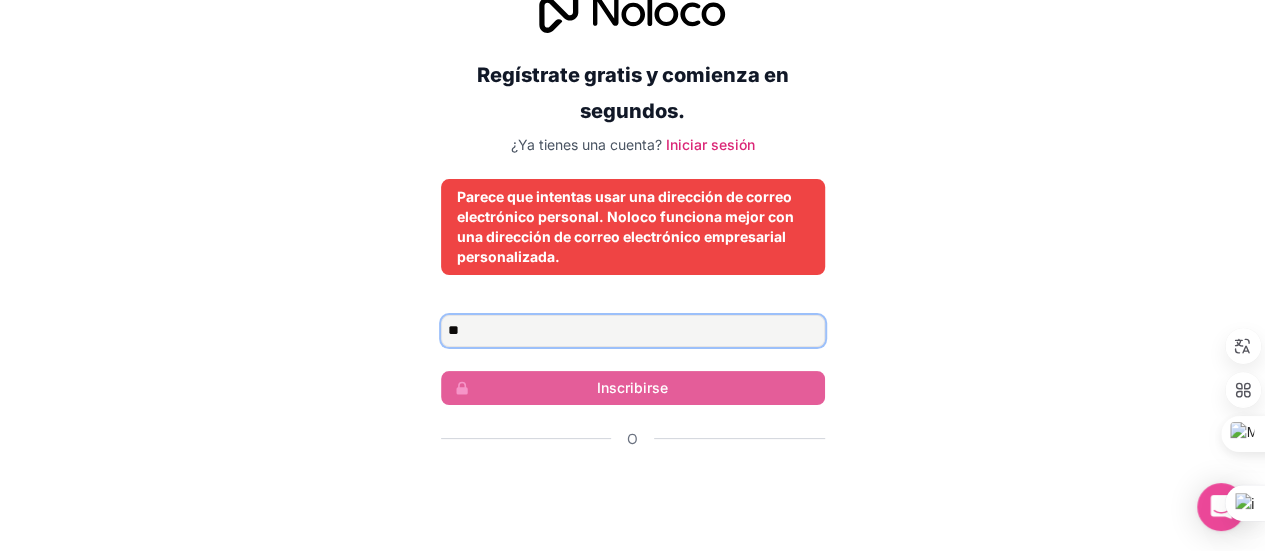 type on "*" 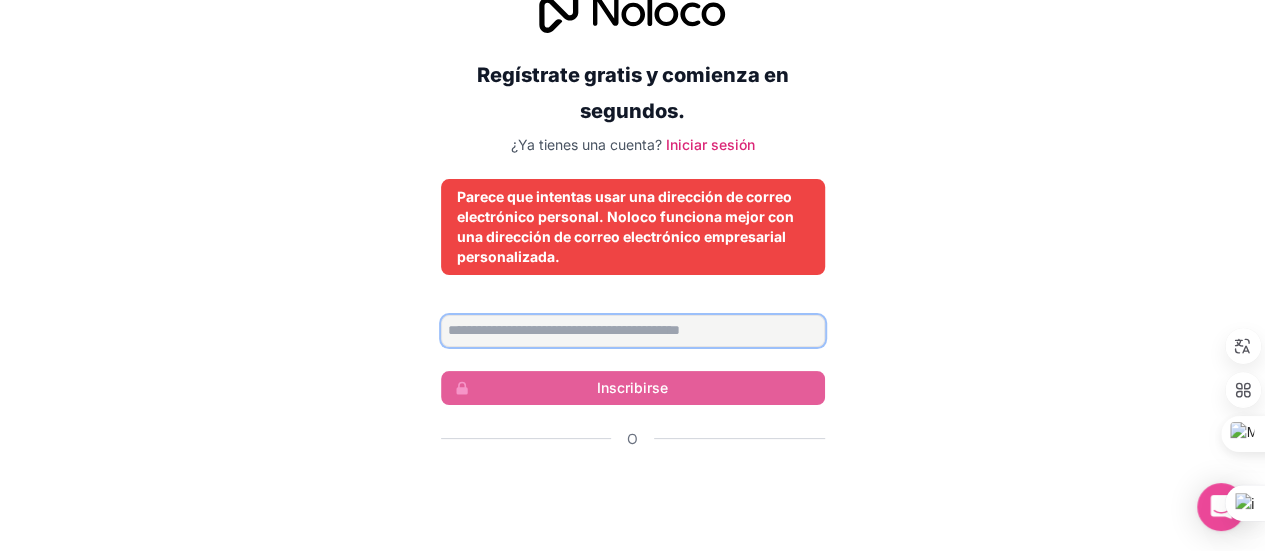 click at bounding box center (633, 331) 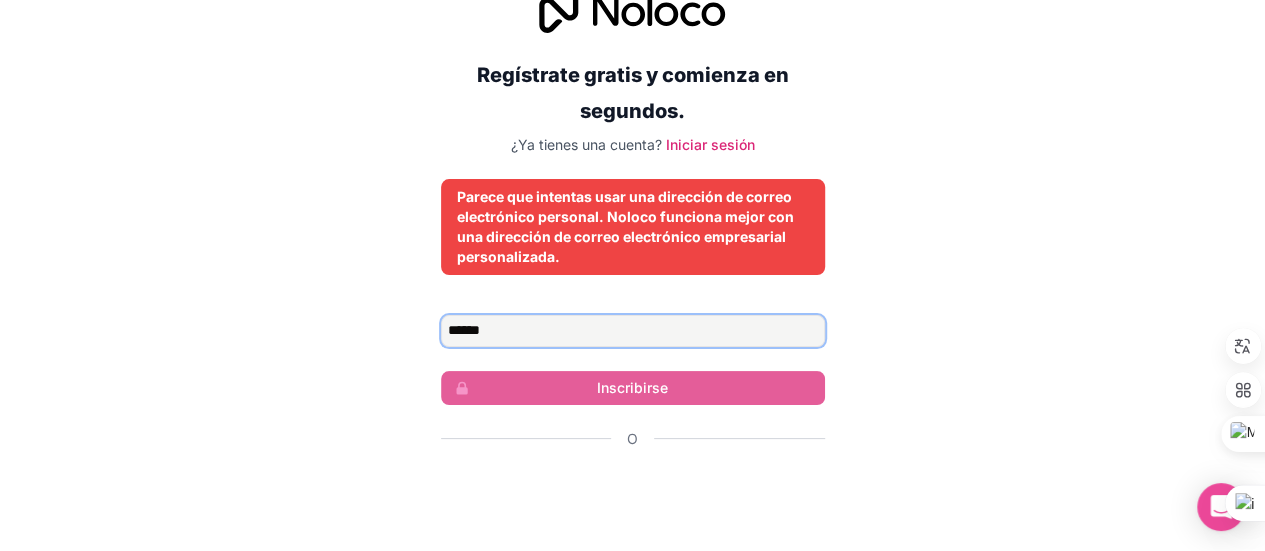 type on "******" 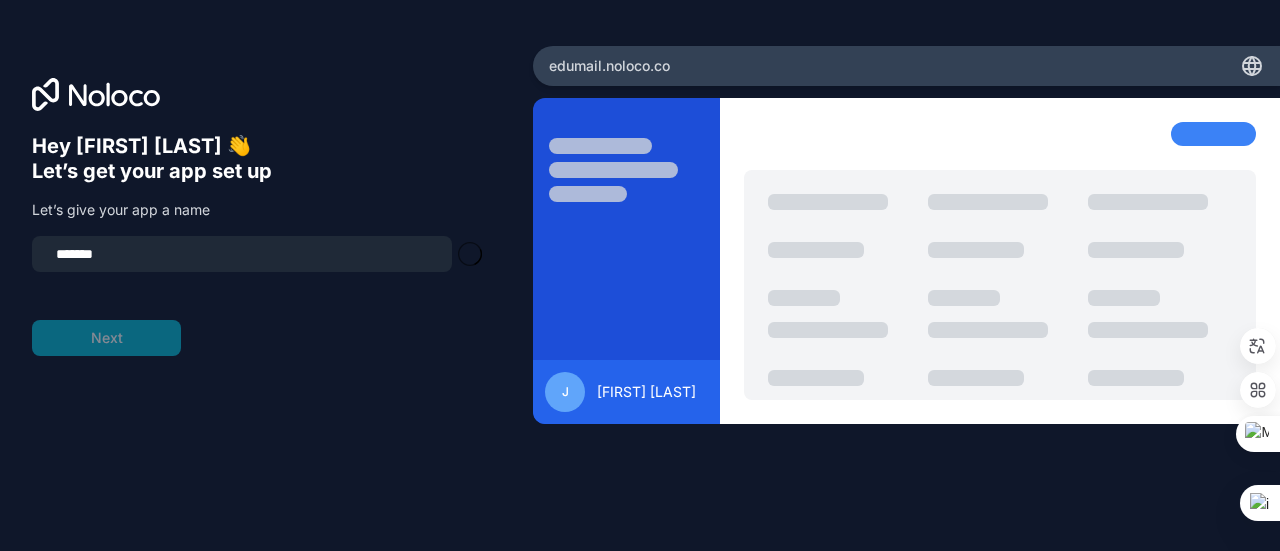 type on "**********" 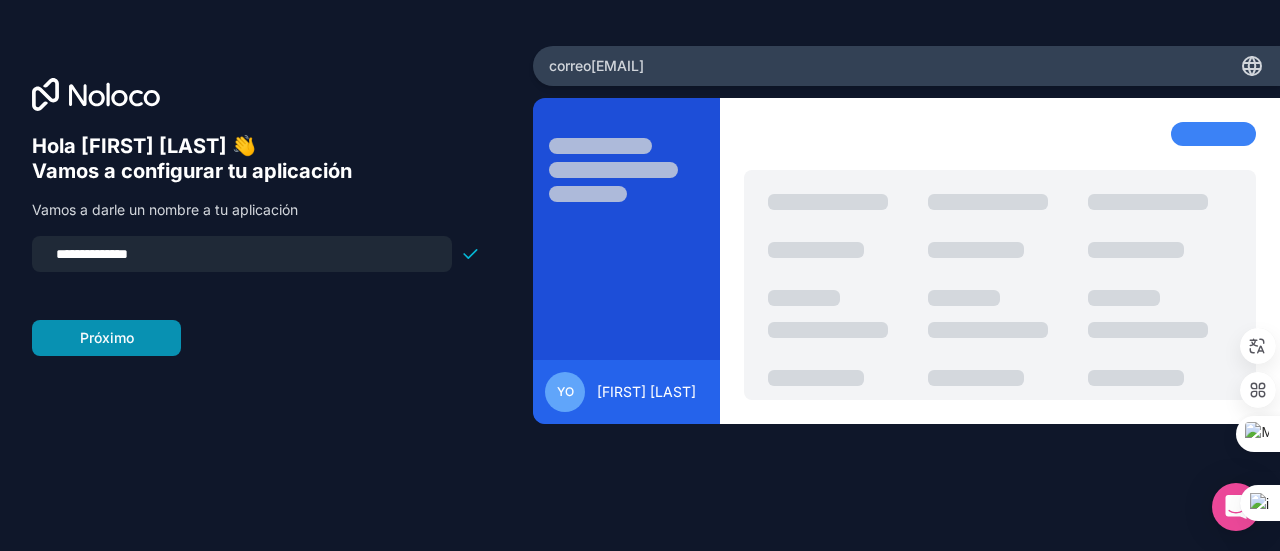 click on "Próximo" at bounding box center [107, 337] 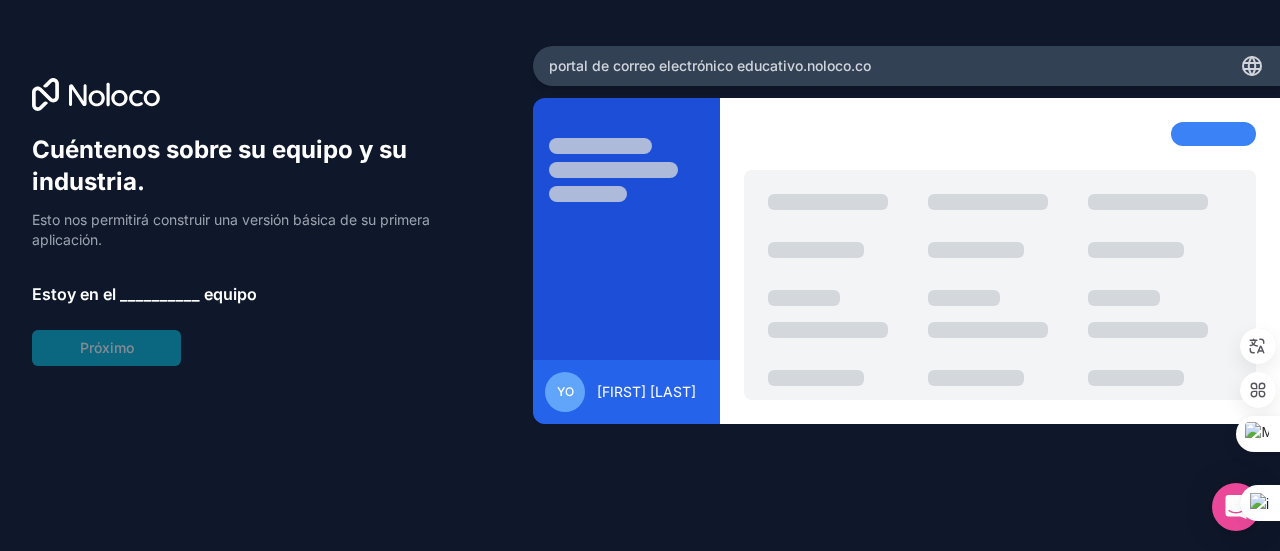 click on "Cuéntenos sobre su equipo y su industria. Esto nos permitirá construir una versión básica de su primera aplicación. Estoy en el __________ equipo Próximo" at bounding box center (256, 250) 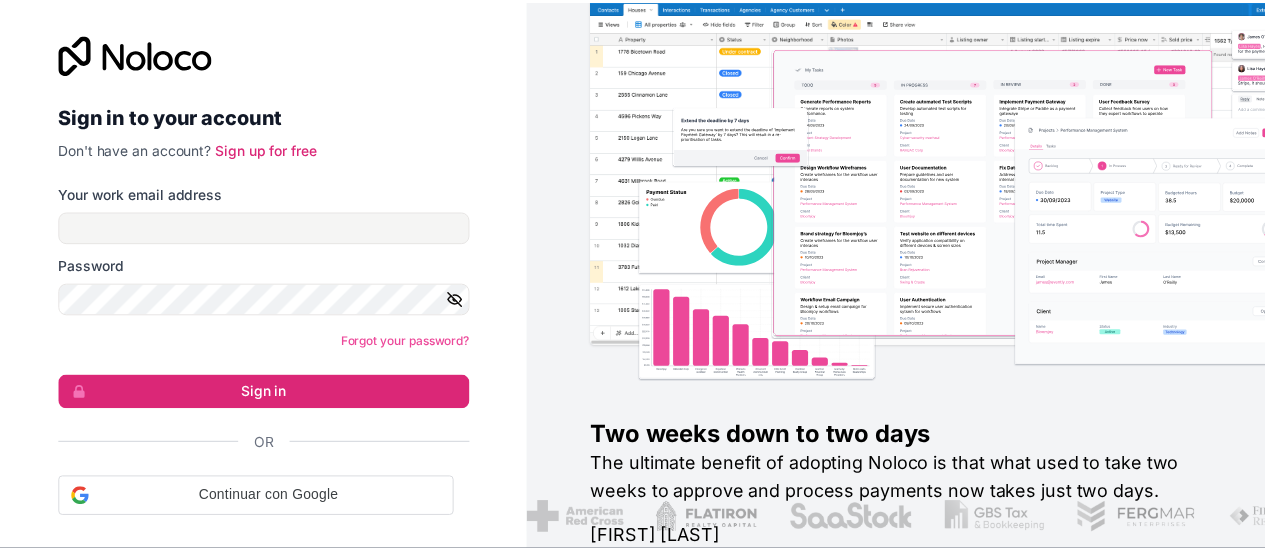 scroll, scrollTop: 0, scrollLeft: 0, axis: both 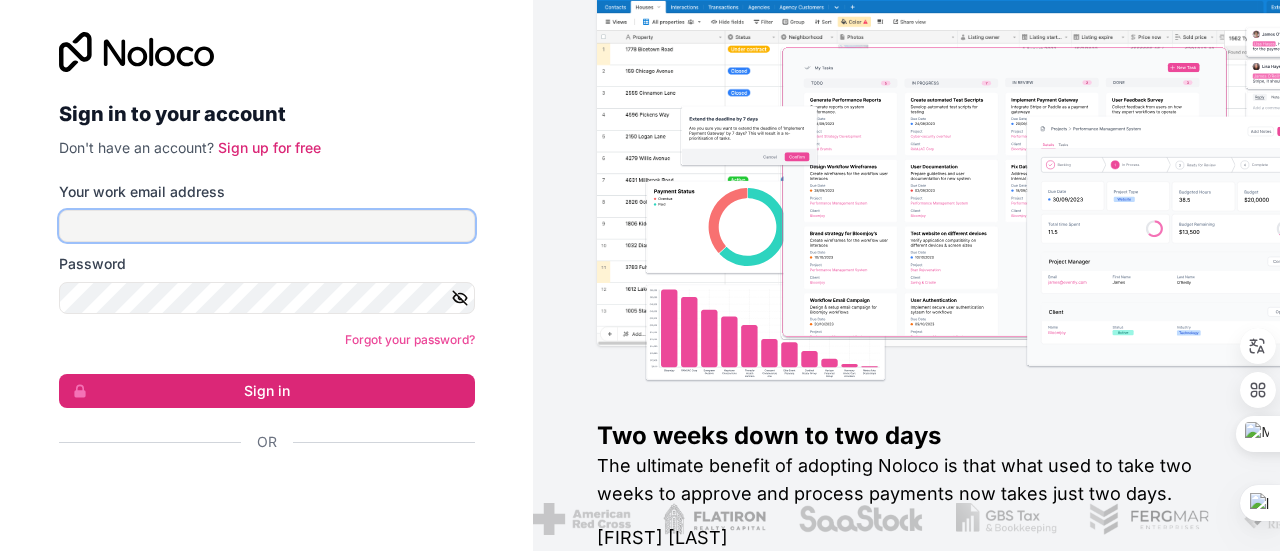 click on "Your work email address" at bounding box center [267, 226] 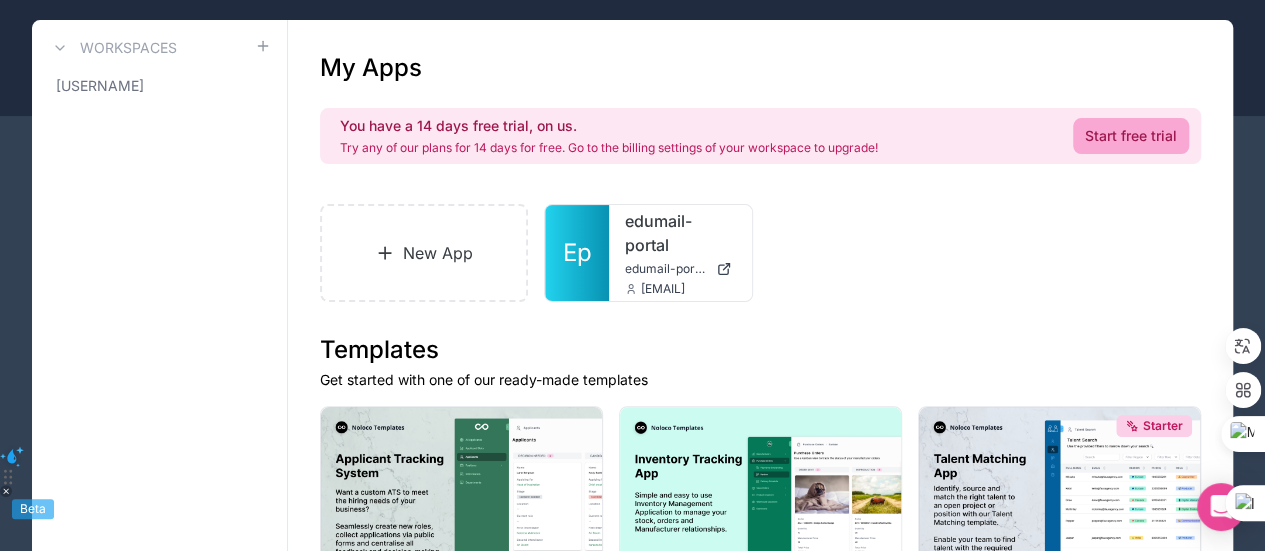 scroll, scrollTop: 0, scrollLeft: 0, axis: both 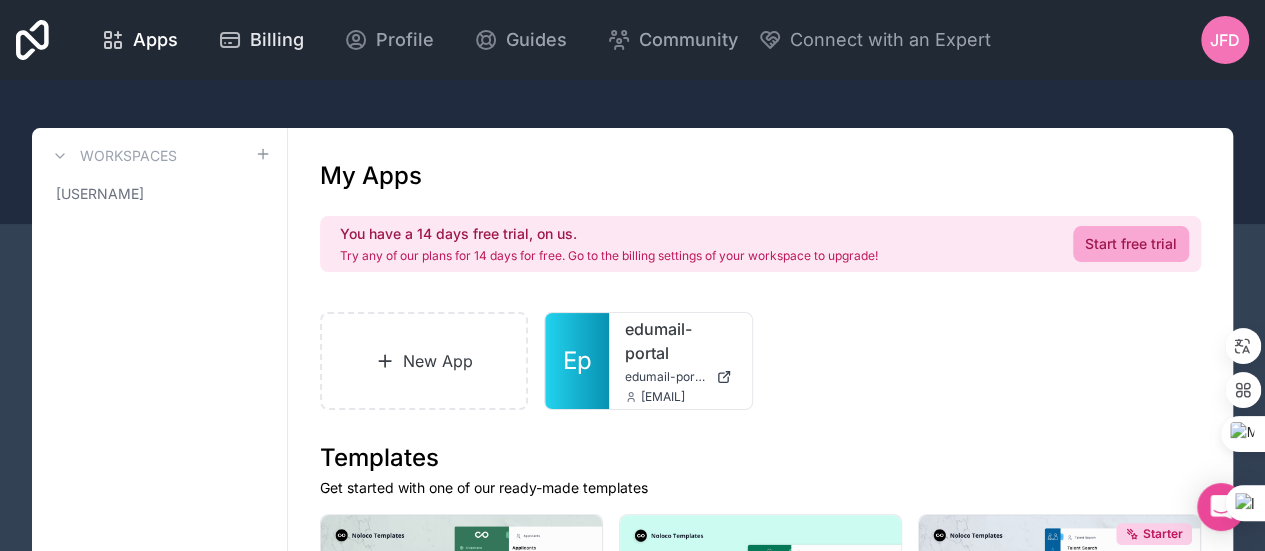 click on "Billing" at bounding box center (277, 40) 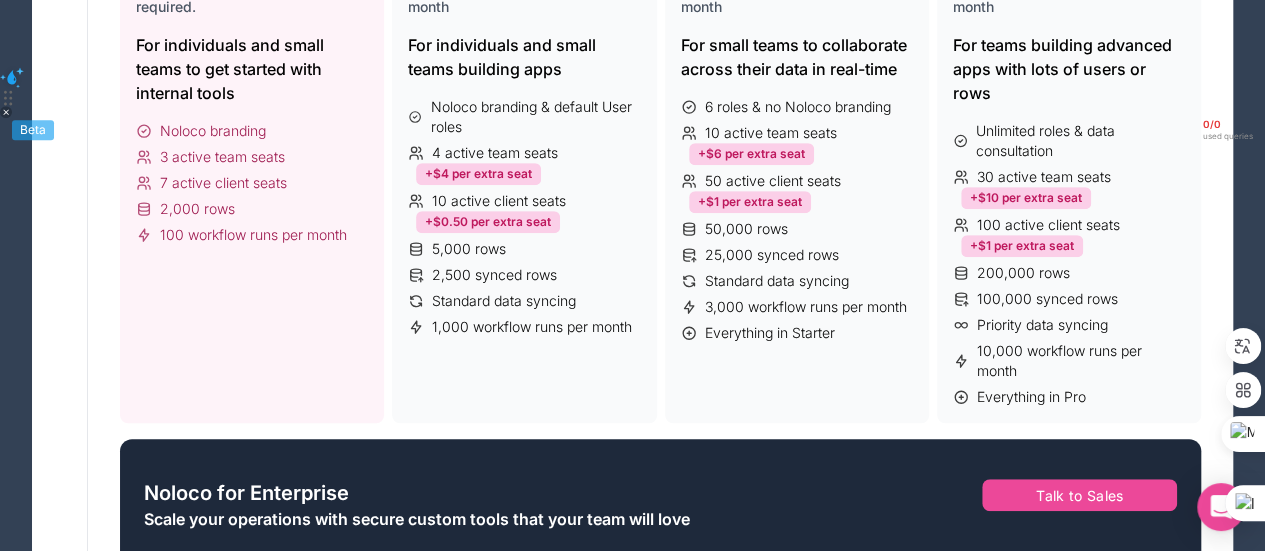 scroll, scrollTop: 490, scrollLeft: 0, axis: vertical 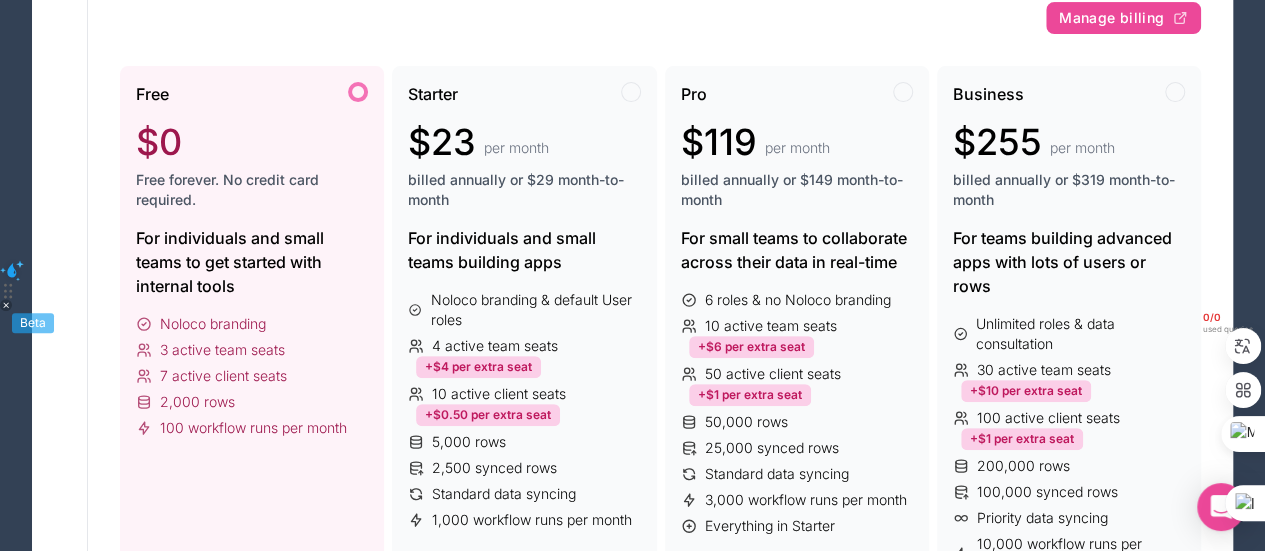 click on "$0" at bounding box center [252, 142] 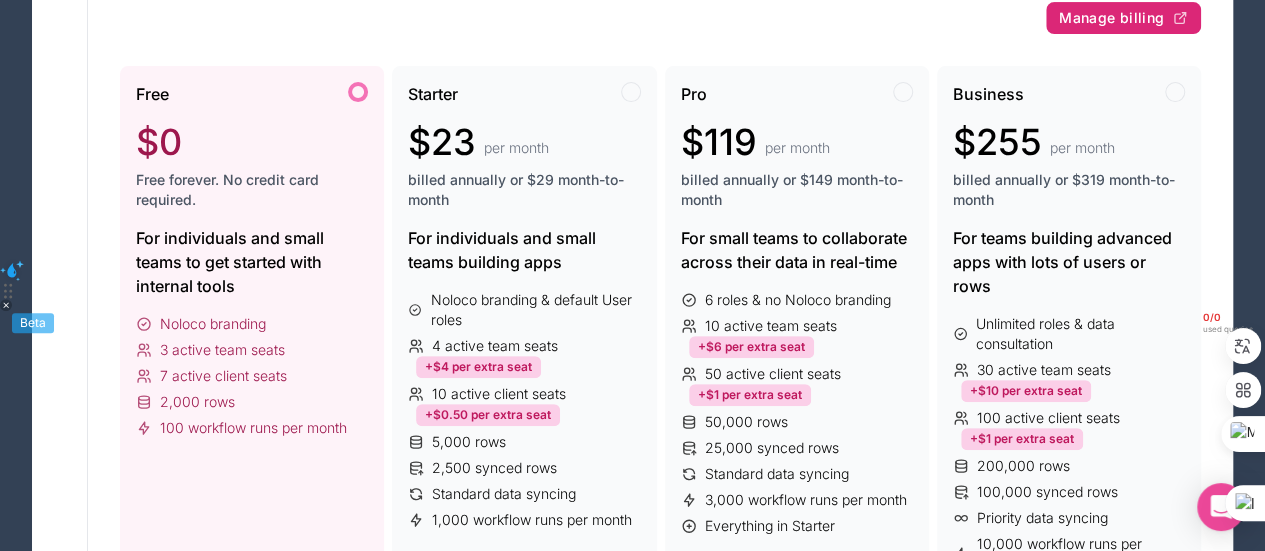 click on "Manage billing" at bounding box center [1111, 18] 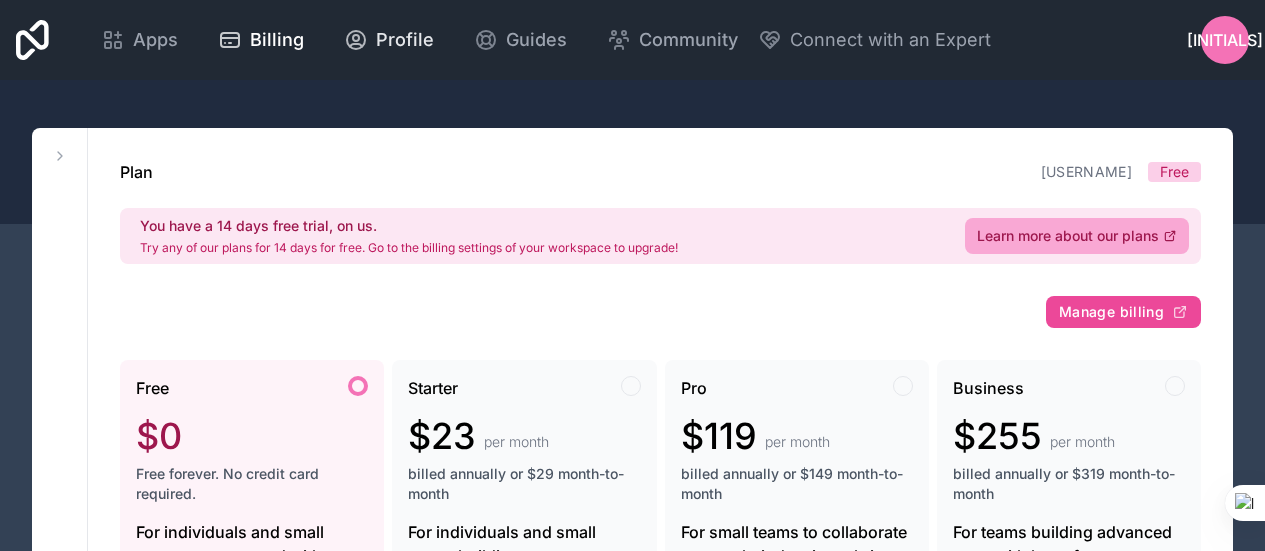 scroll, scrollTop: 0, scrollLeft: 0, axis: both 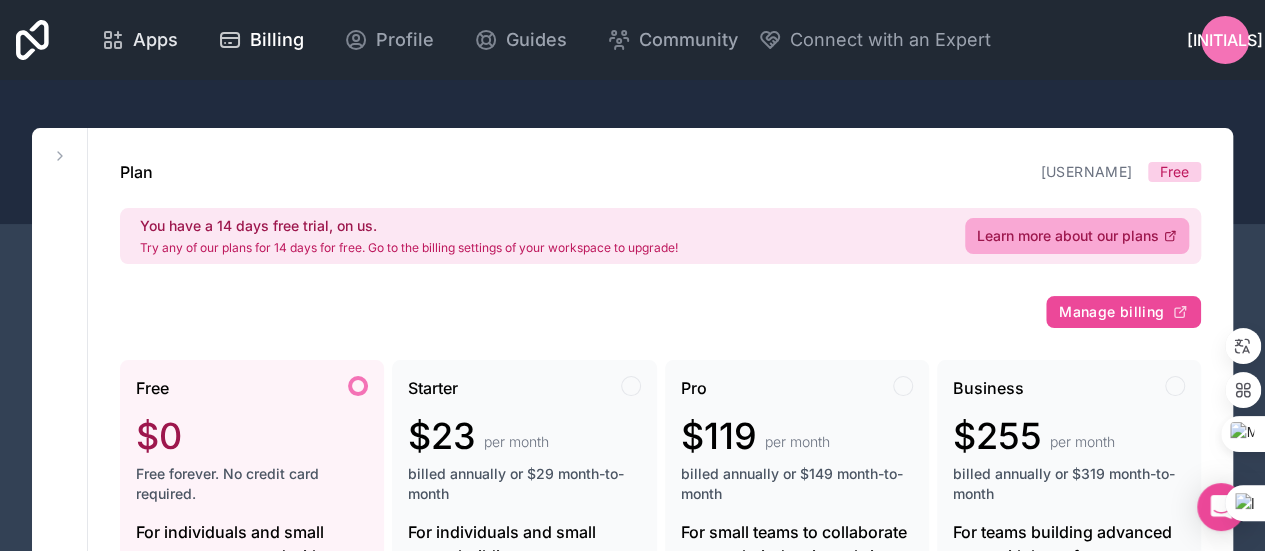 click on "Apps" at bounding box center [139, 40] 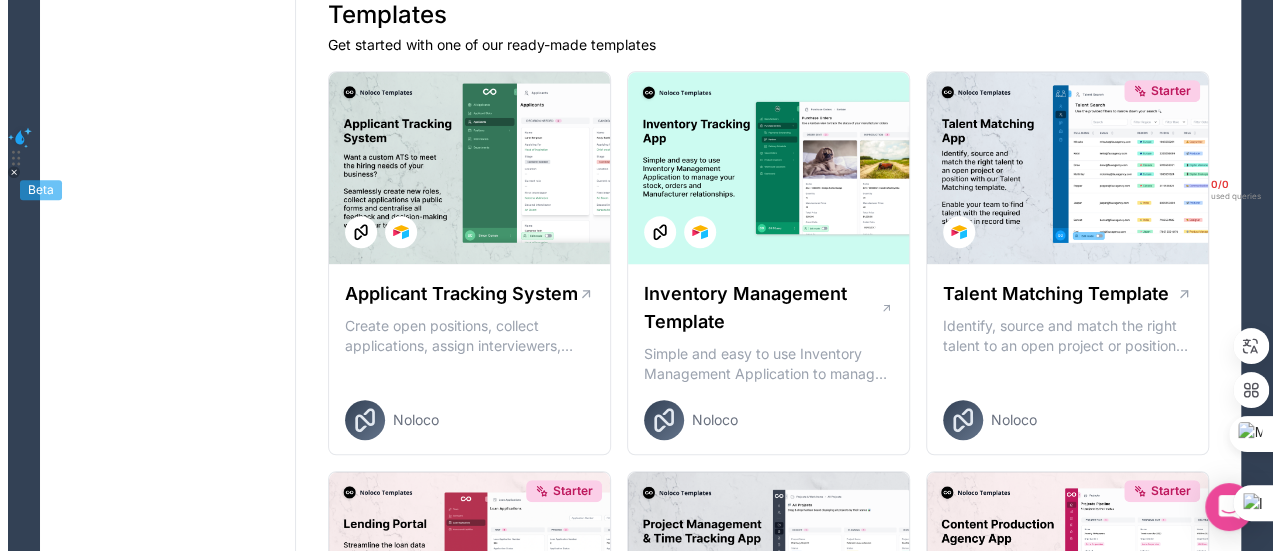 scroll, scrollTop: 0, scrollLeft: 0, axis: both 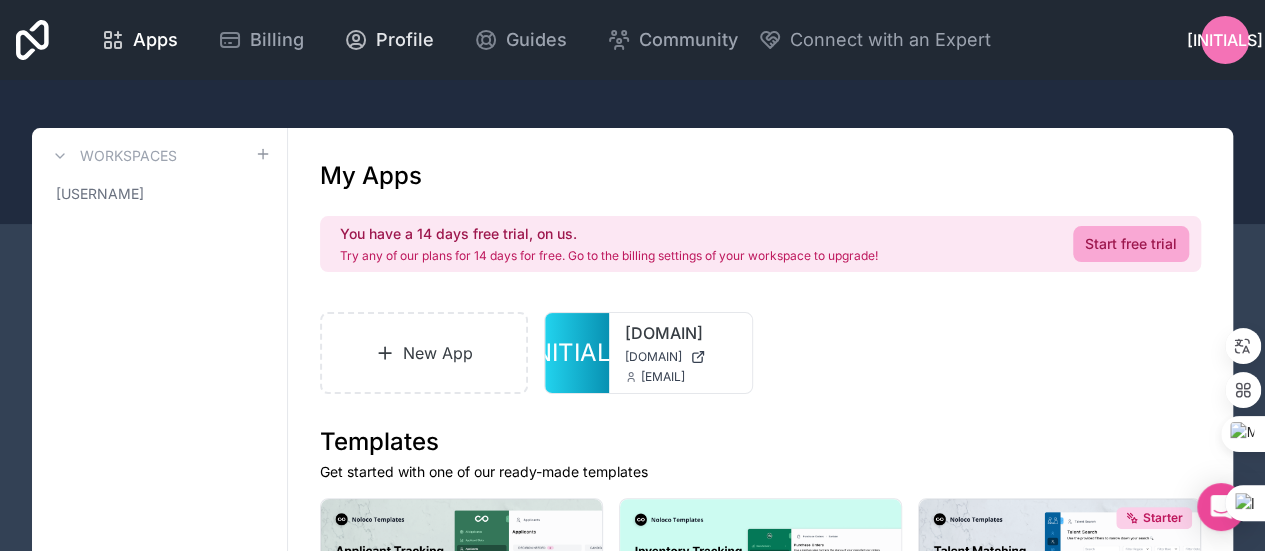 click on "Profile" at bounding box center (405, 40) 